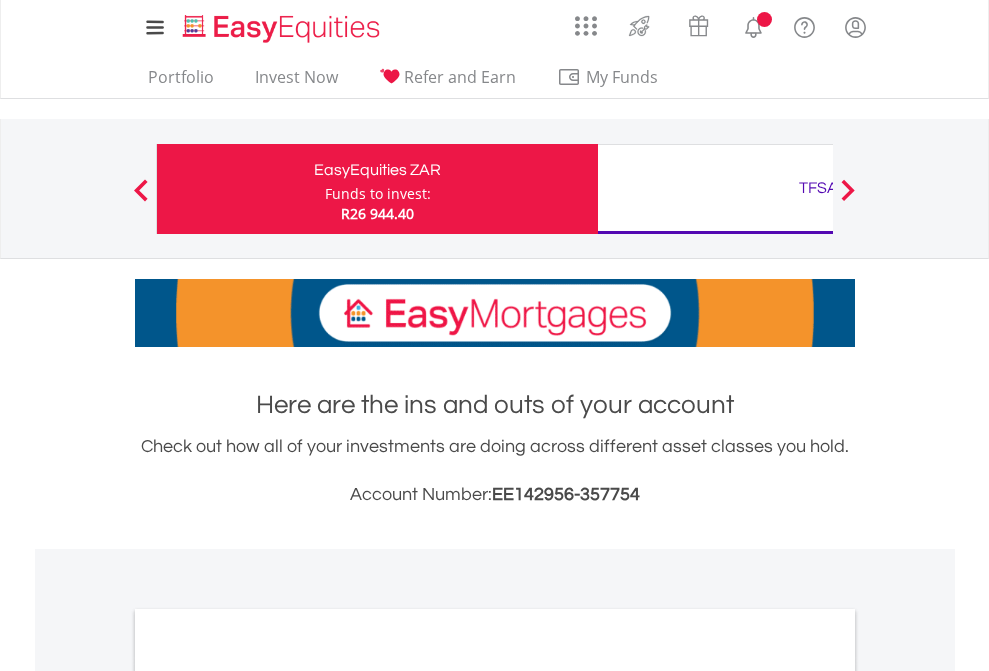 scroll, scrollTop: 0, scrollLeft: 0, axis: both 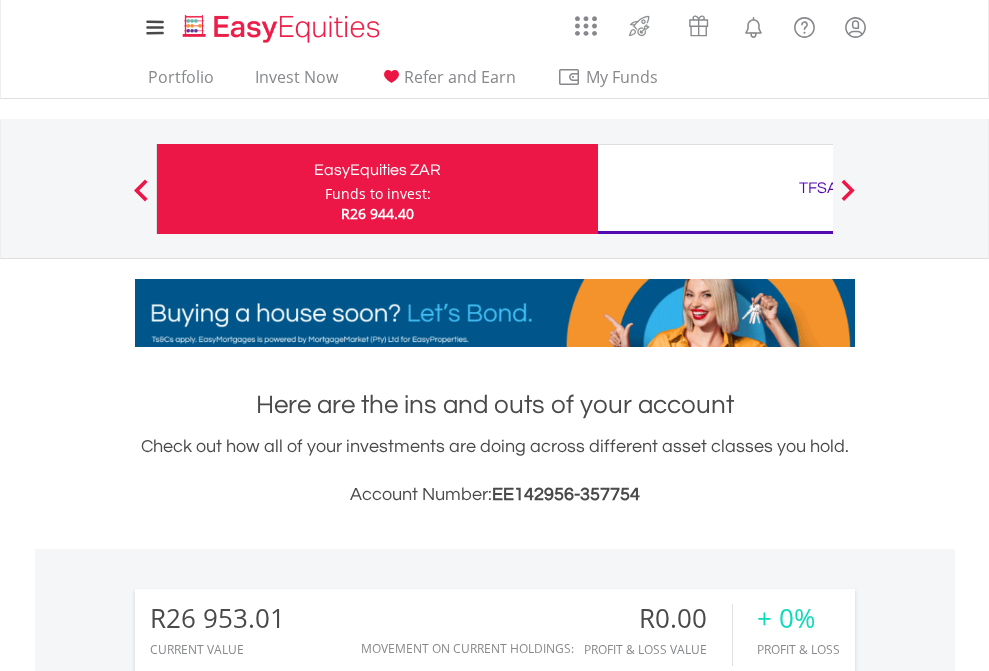 click on "Funds to invest:" at bounding box center (378, 194) 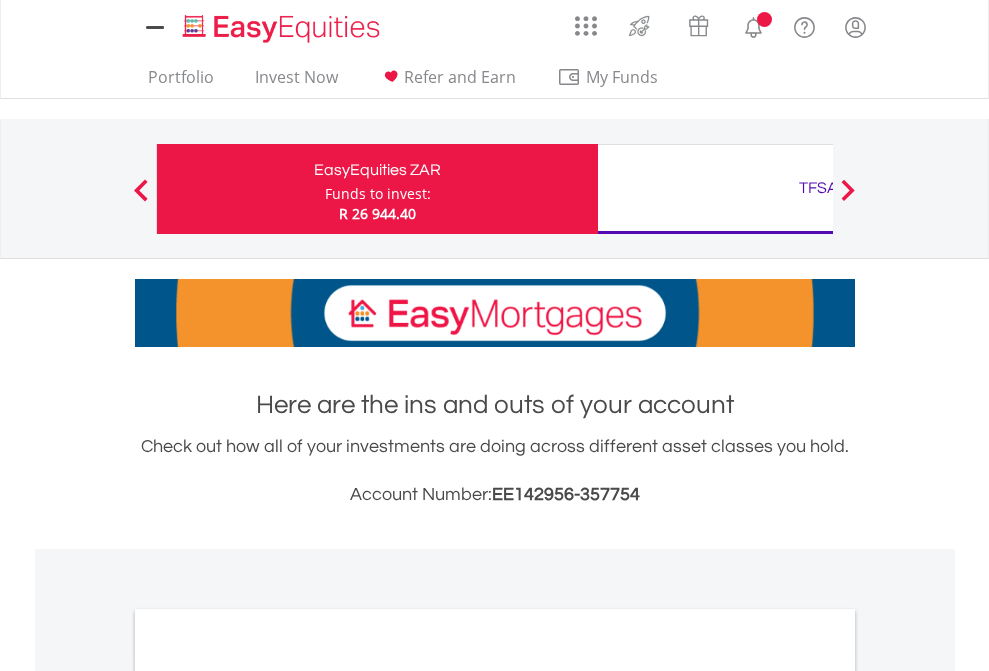 scroll, scrollTop: 0, scrollLeft: 0, axis: both 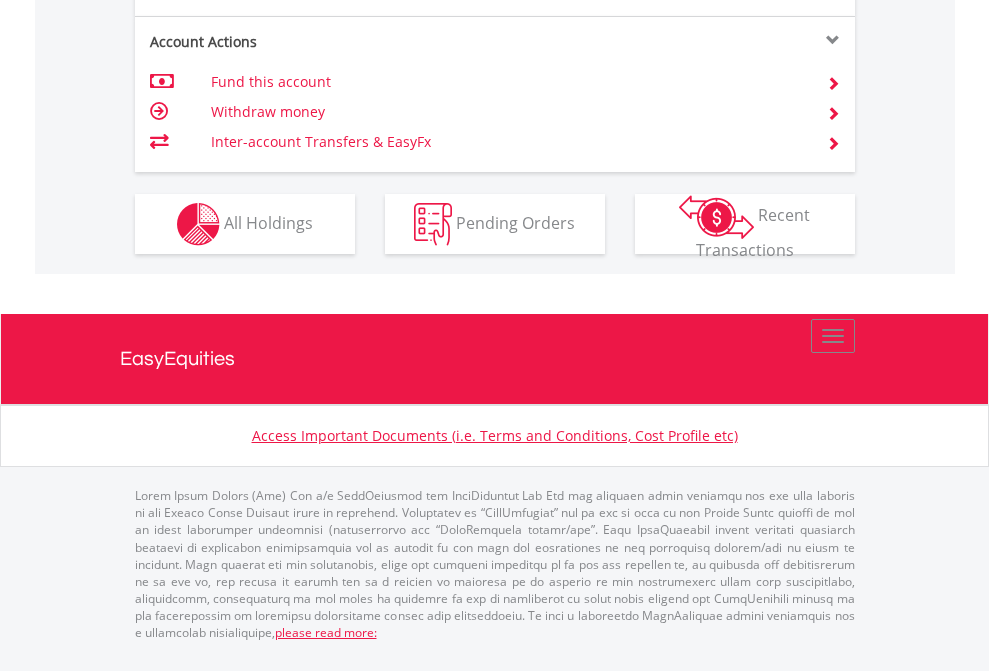 click on "Investment types" at bounding box center (706, -337) 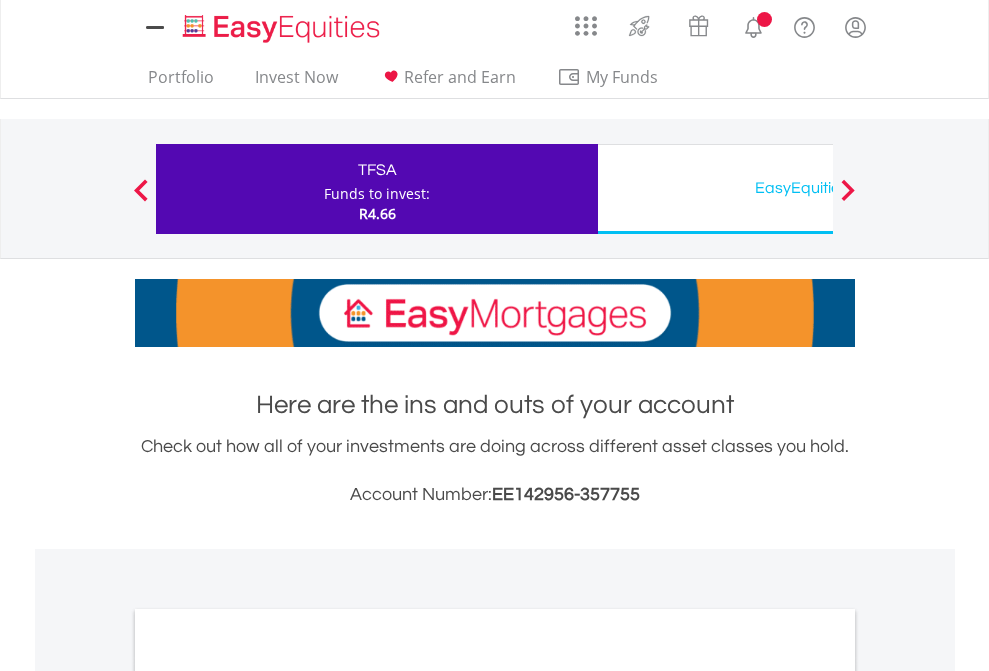 scroll, scrollTop: 0, scrollLeft: 0, axis: both 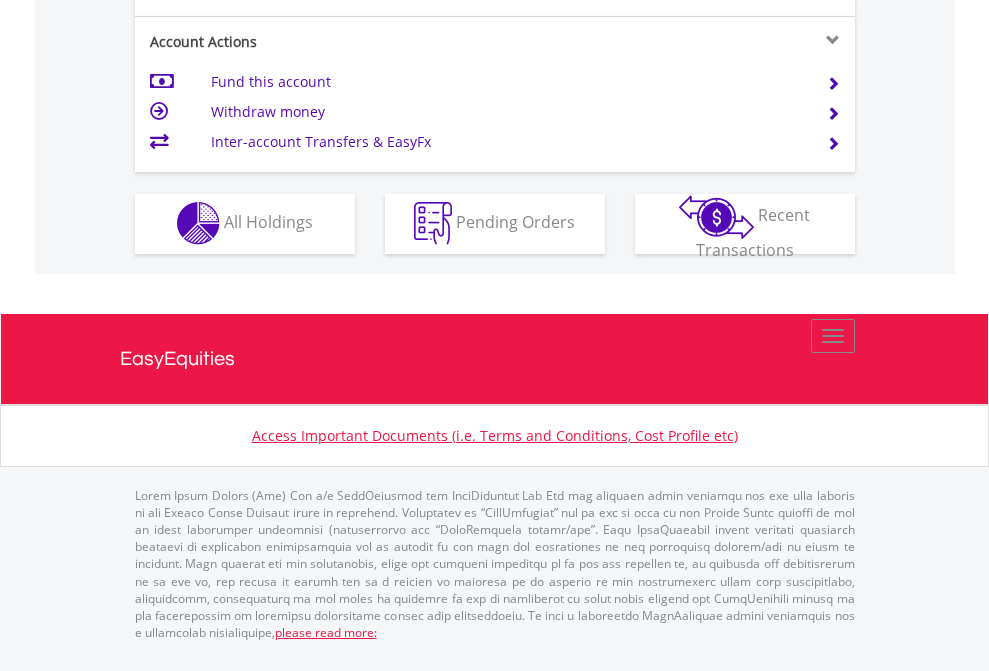click on "Investment types" at bounding box center [706, -353] 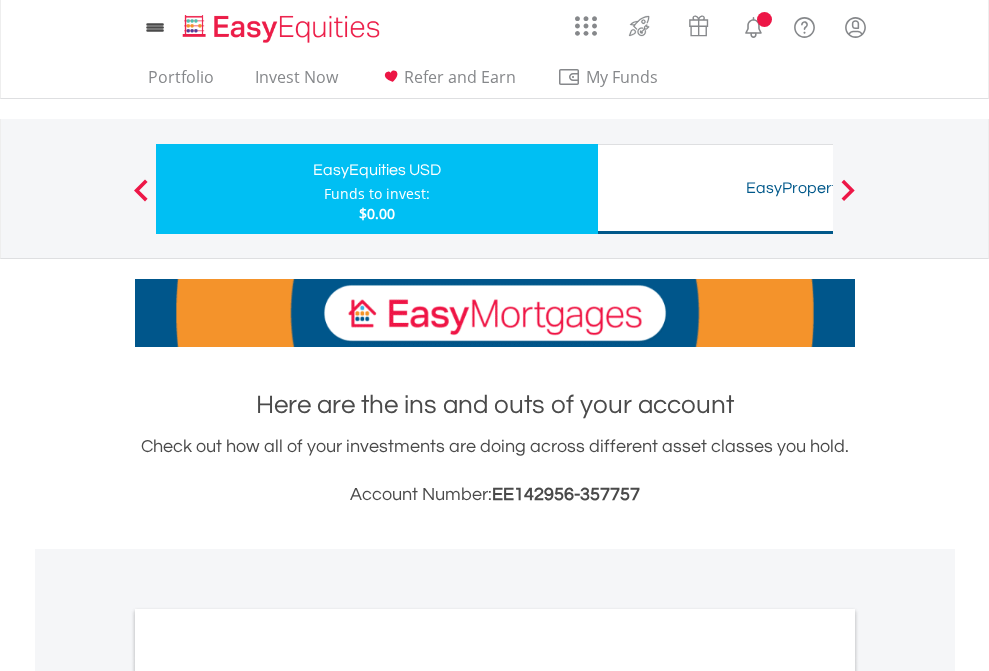 scroll, scrollTop: 0, scrollLeft: 0, axis: both 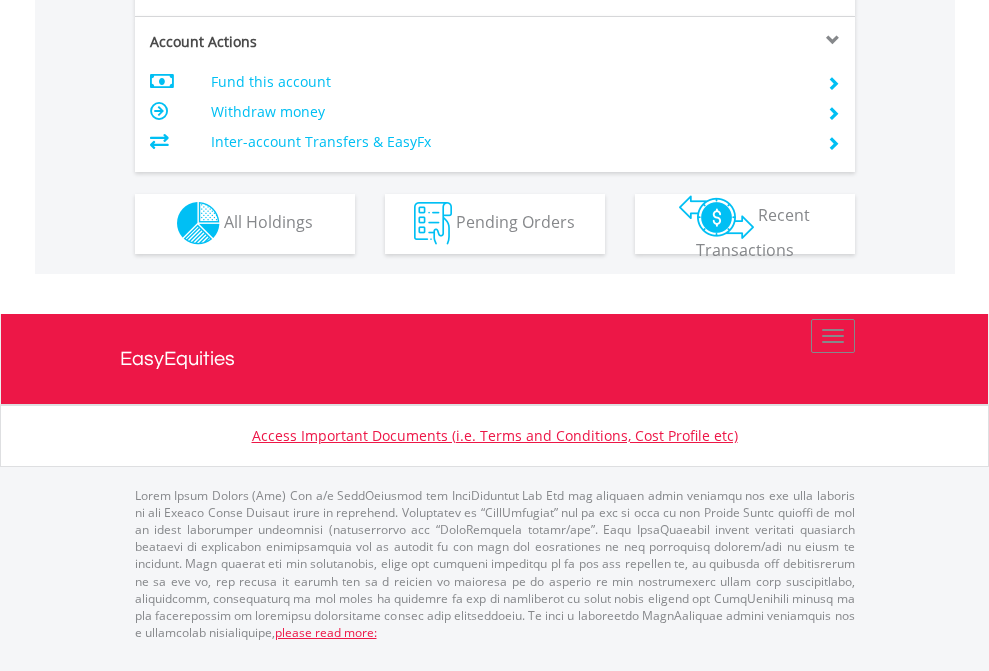 click on "Investment types" at bounding box center (706, -353) 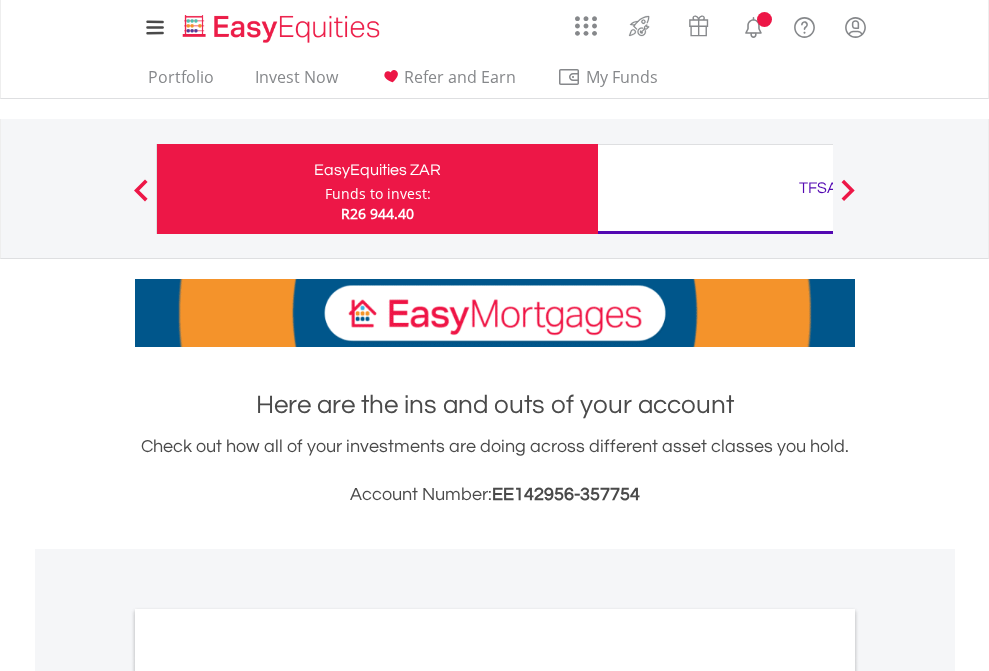 scroll, scrollTop: 1202, scrollLeft: 0, axis: vertical 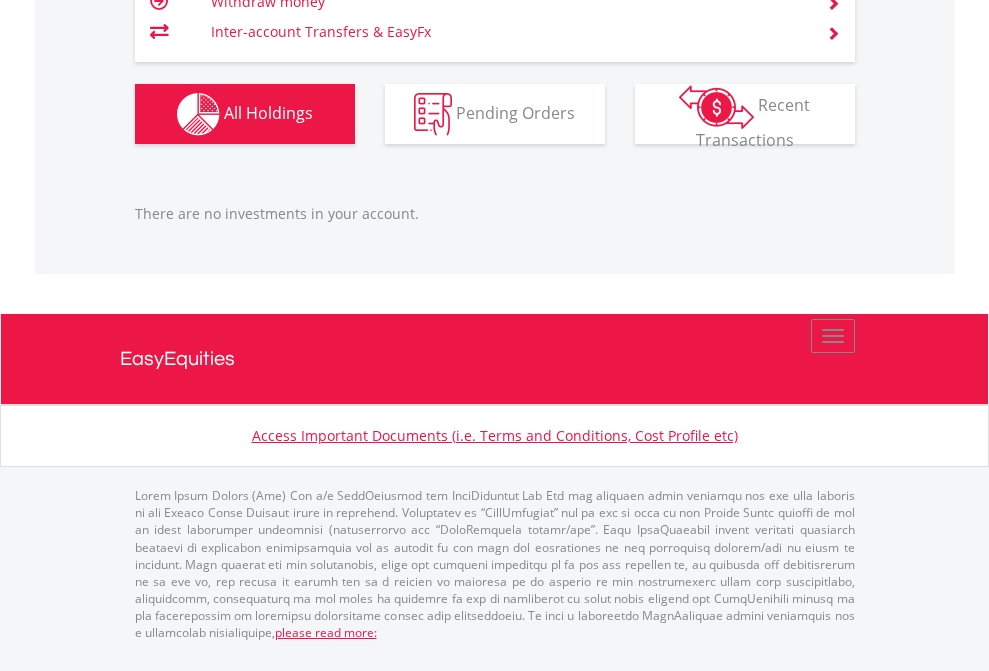 click on "TFSA" at bounding box center [818, -1206] 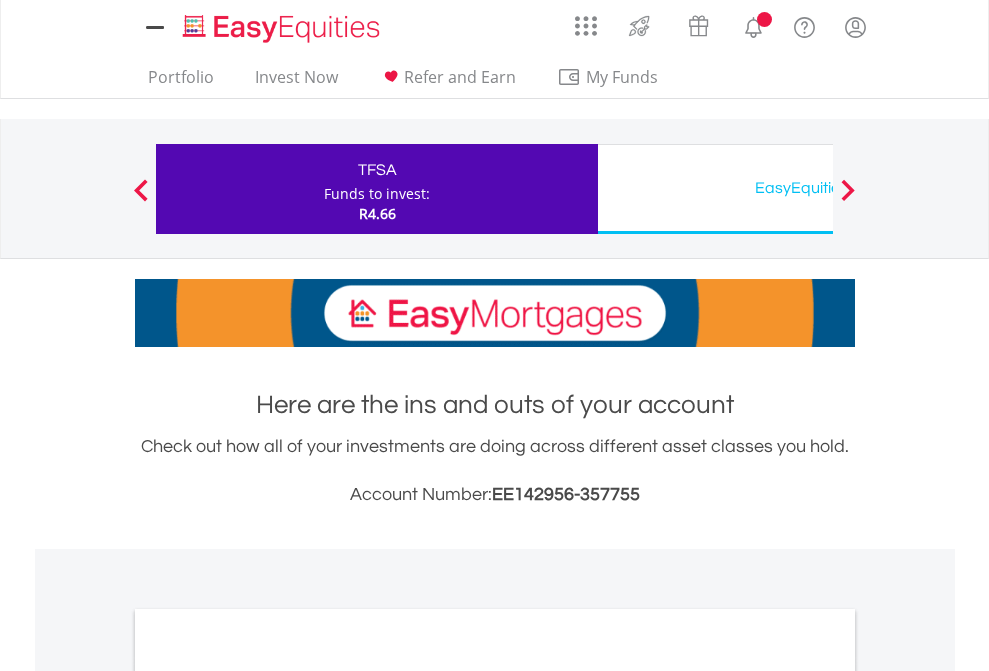 scroll, scrollTop: 0, scrollLeft: 0, axis: both 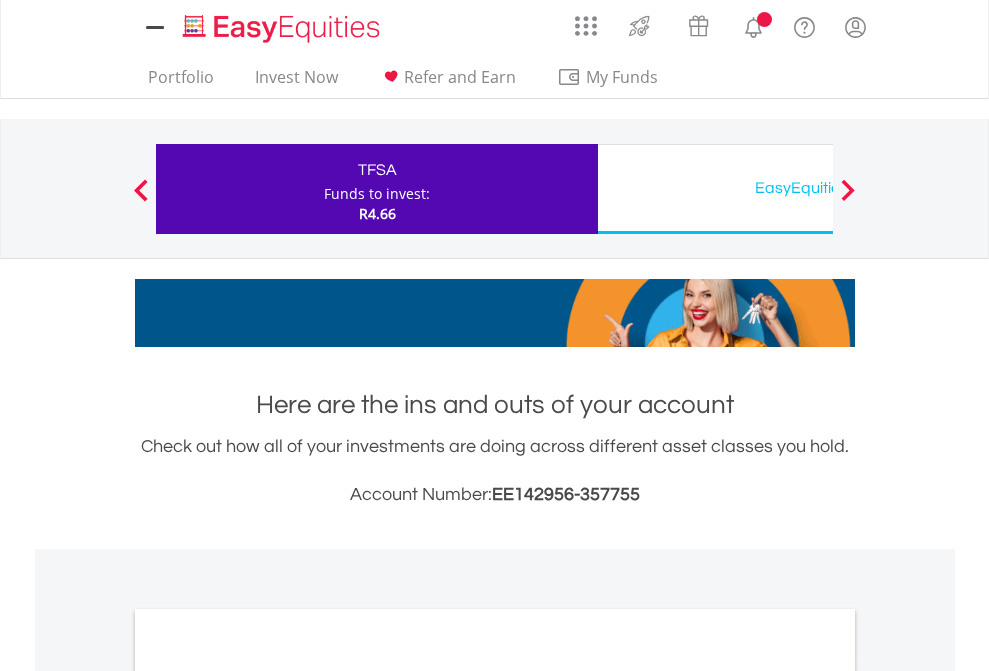 click on "All Holdings" at bounding box center [268, 1096] 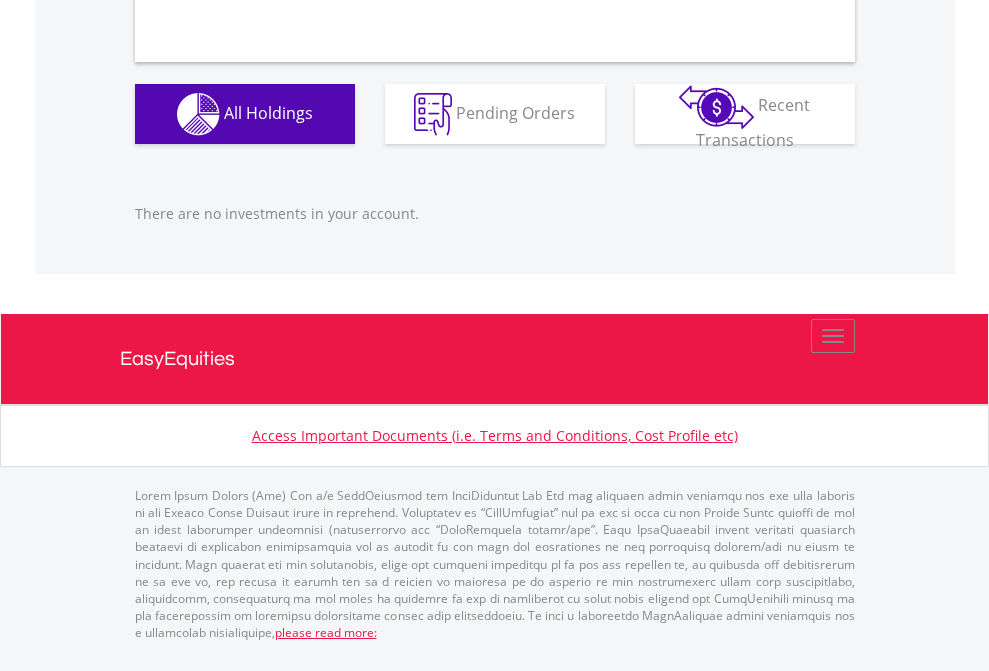 scroll, scrollTop: 1980, scrollLeft: 0, axis: vertical 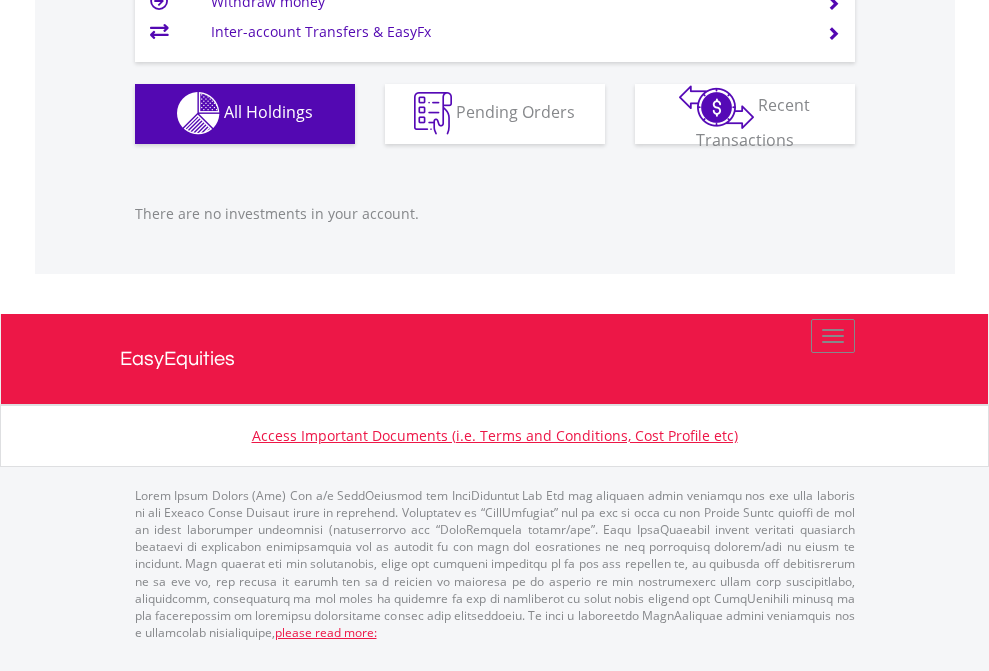 click on "EasyEquities USD" at bounding box center [818, -1142] 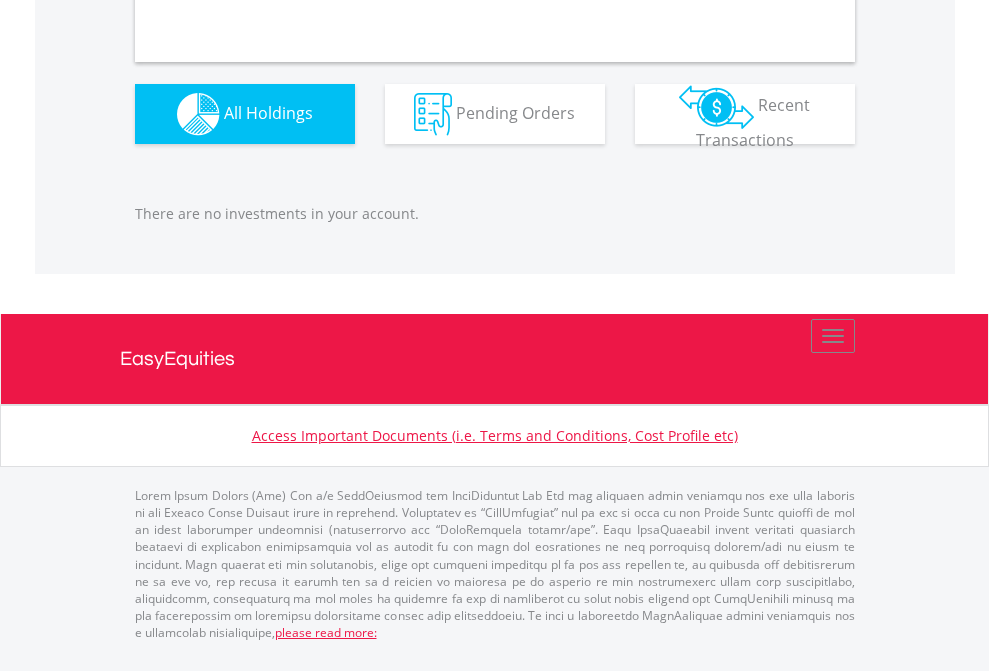 scroll, scrollTop: 1980, scrollLeft: 0, axis: vertical 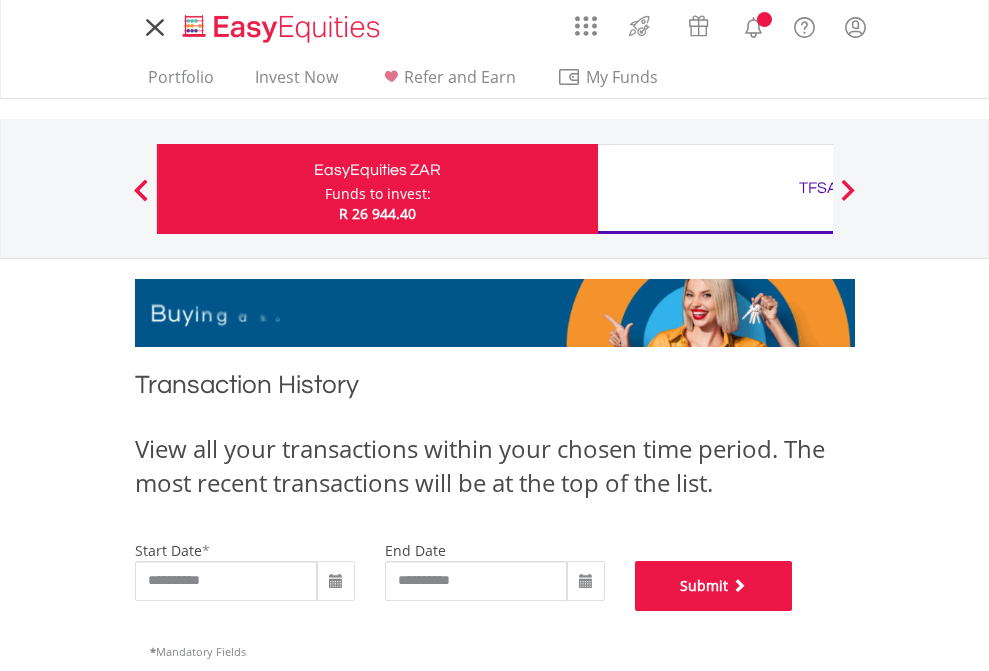 click on "Submit" at bounding box center [714, 586] 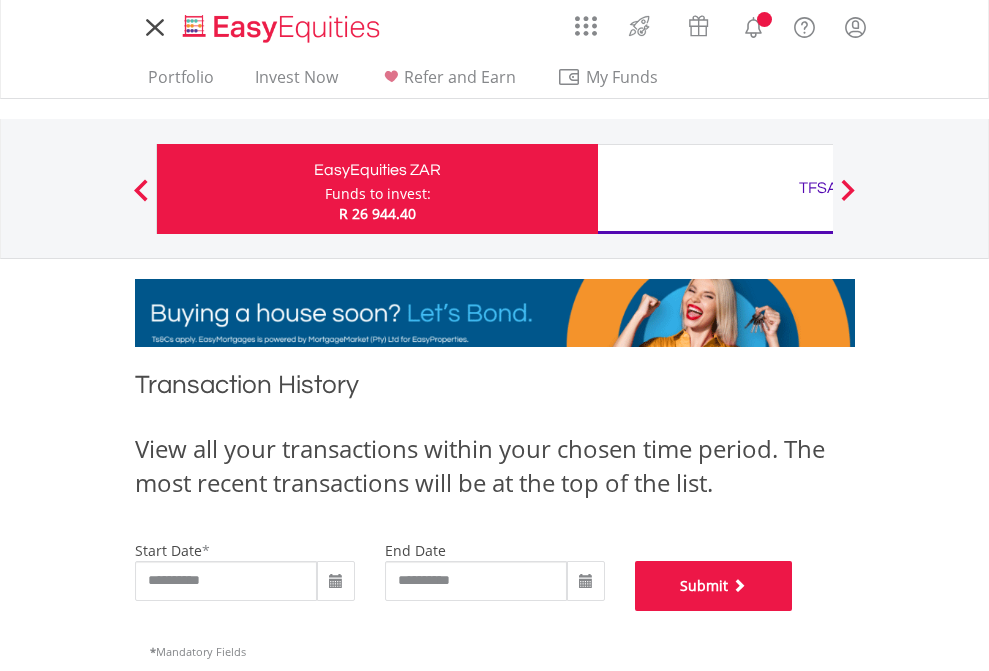 scroll, scrollTop: 811, scrollLeft: 0, axis: vertical 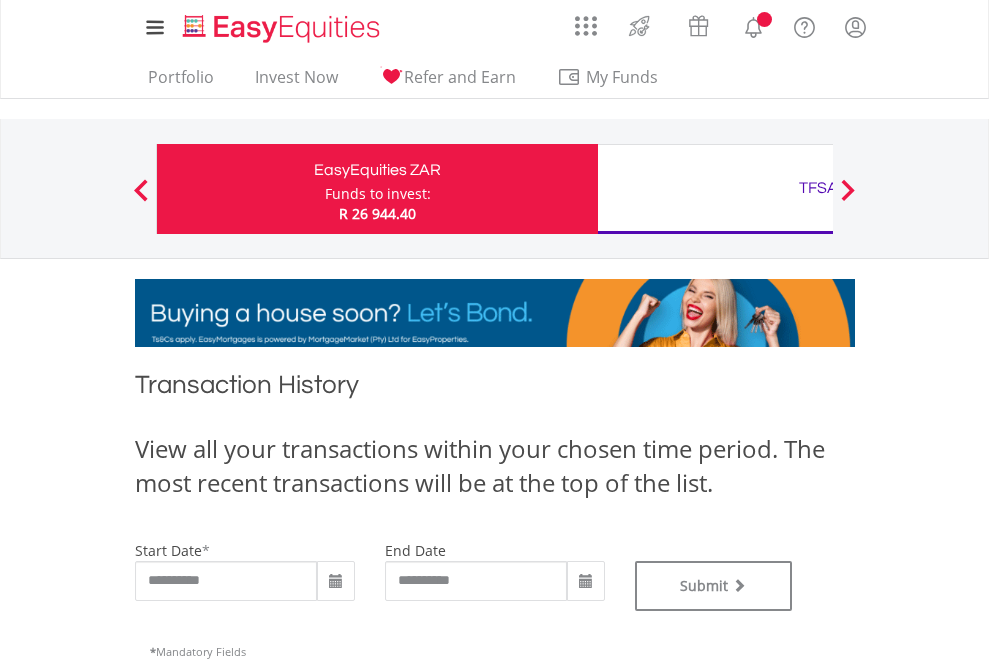 click on "TFSA" at bounding box center [818, 188] 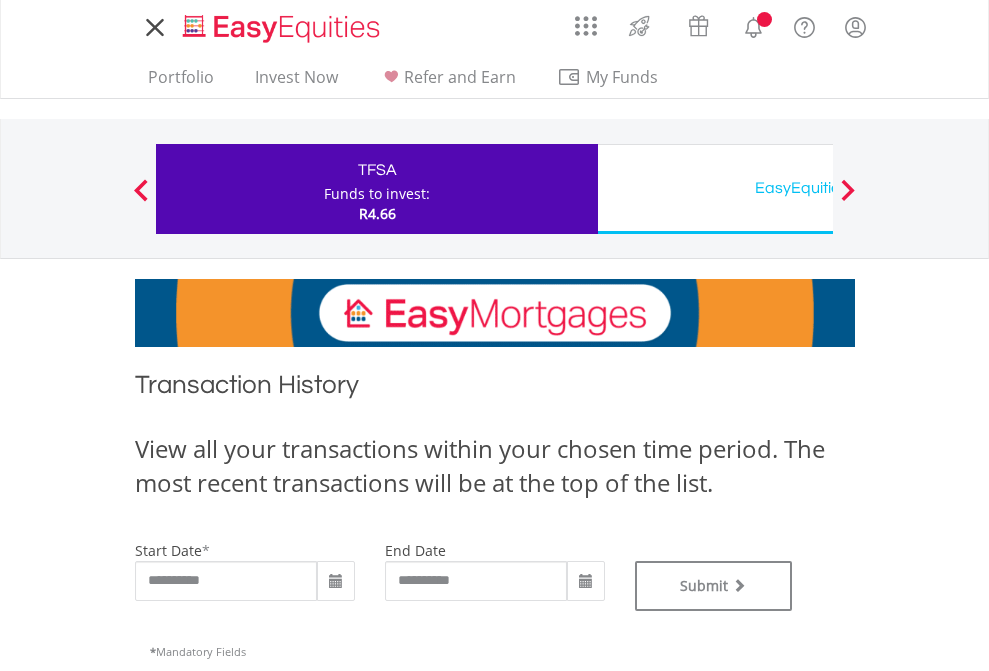 scroll, scrollTop: 0, scrollLeft: 0, axis: both 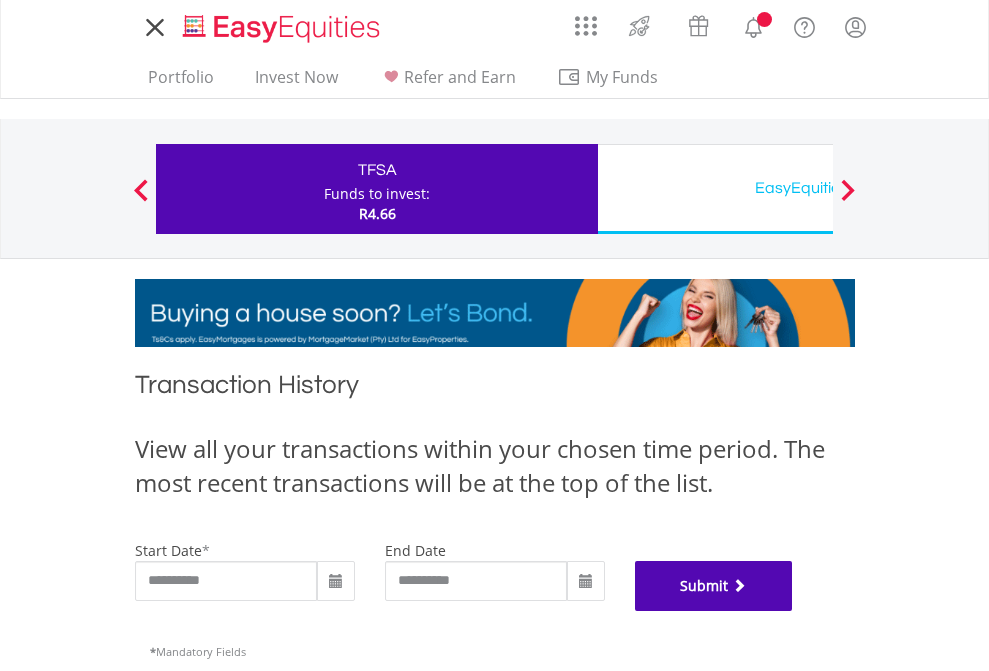 click on "Submit" at bounding box center [714, 586] 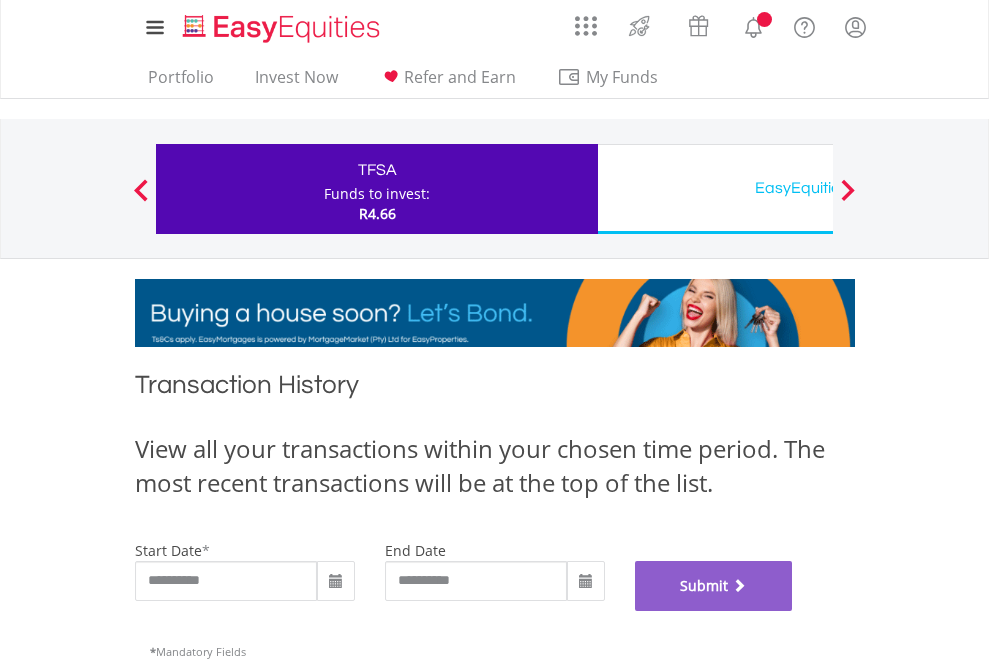 scroll, scrollTop: 811, scrollLeft: 0, axis: vertical 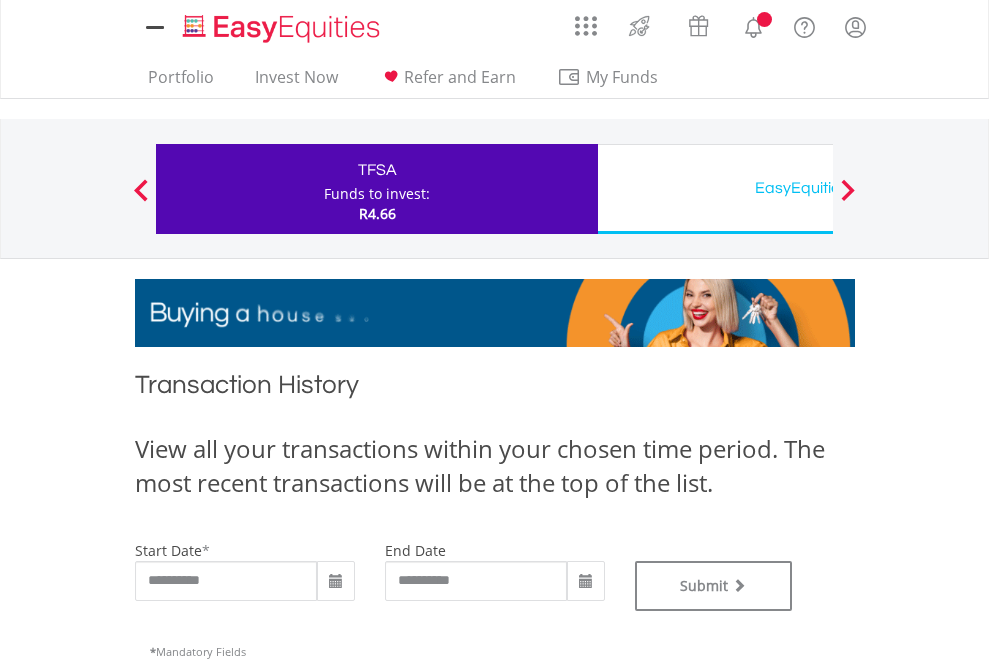 click on "EasyEquities USD" at bounding box center (818, 188) 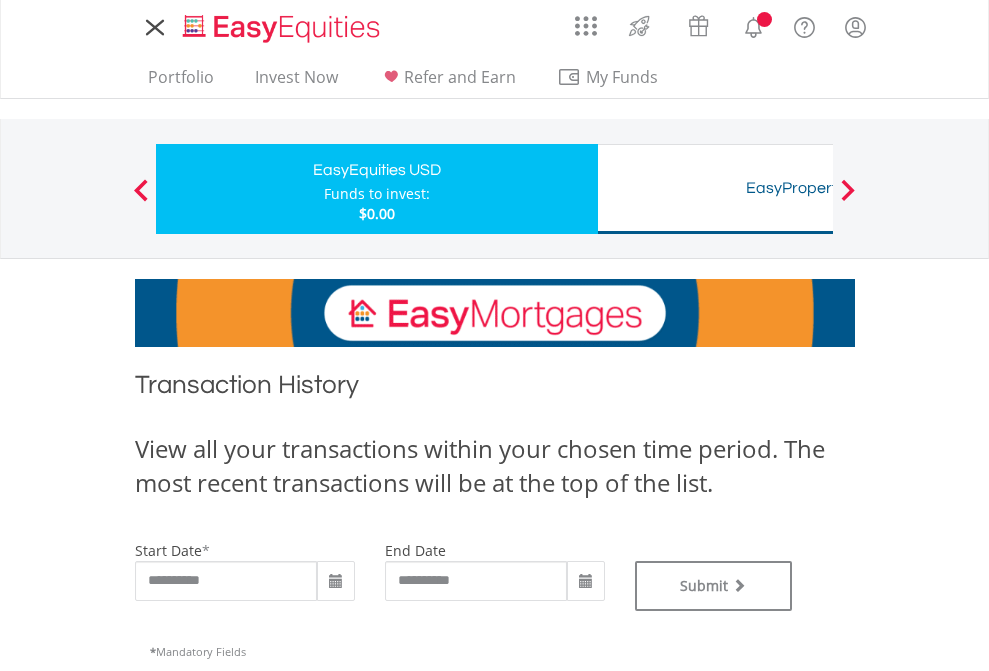 scroll, scrollTop: 0, scrollLeft: 0, axis: both 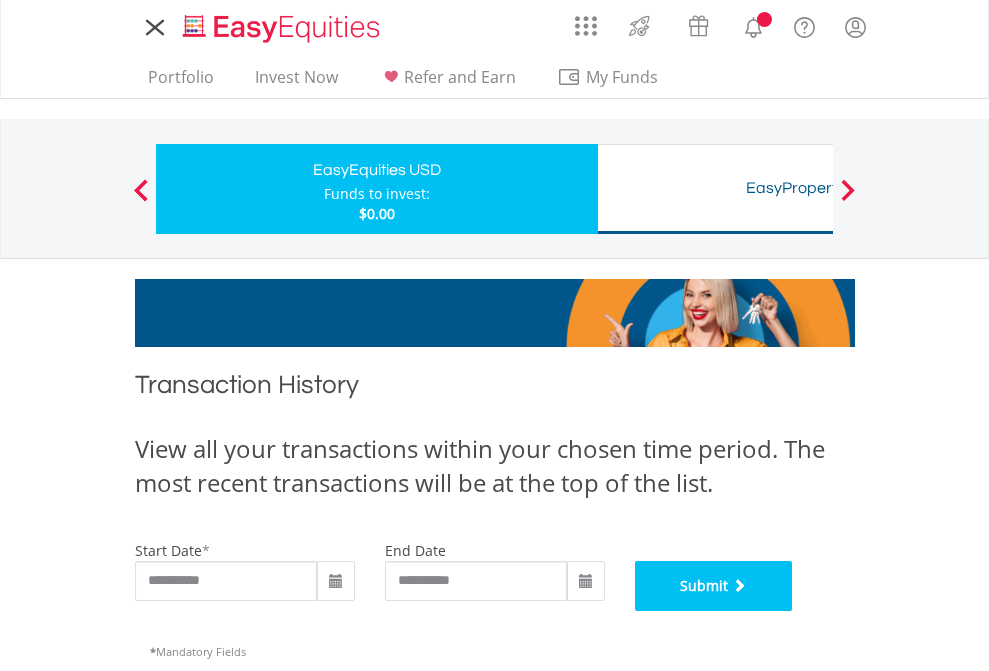 click on "Submit" at bounding box center [714, 586] 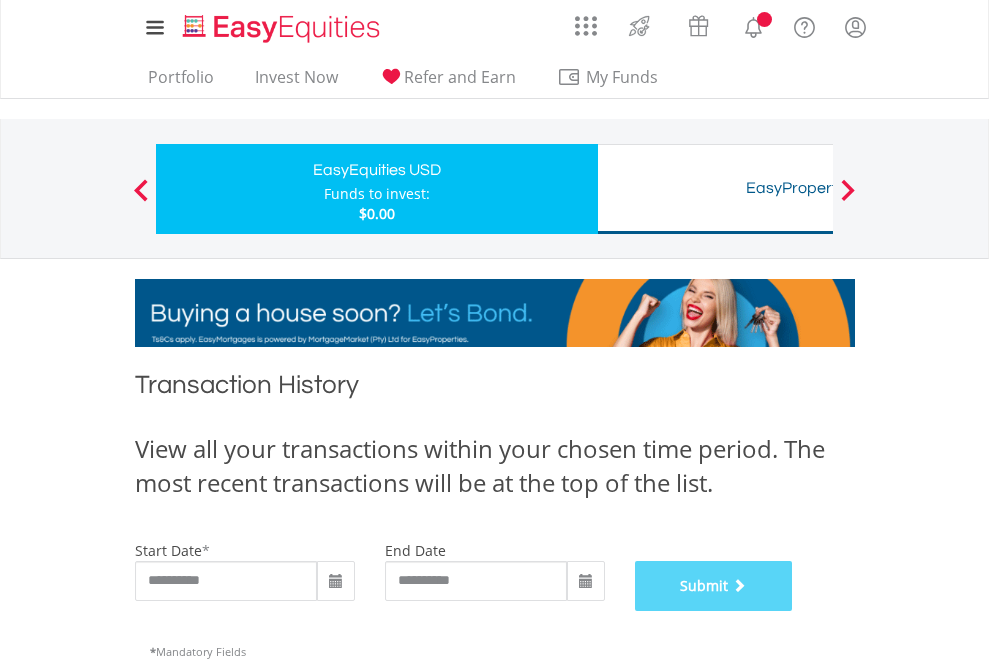 scroll, scrollTop: 811, scrollLeft: 0, axis: vertical 